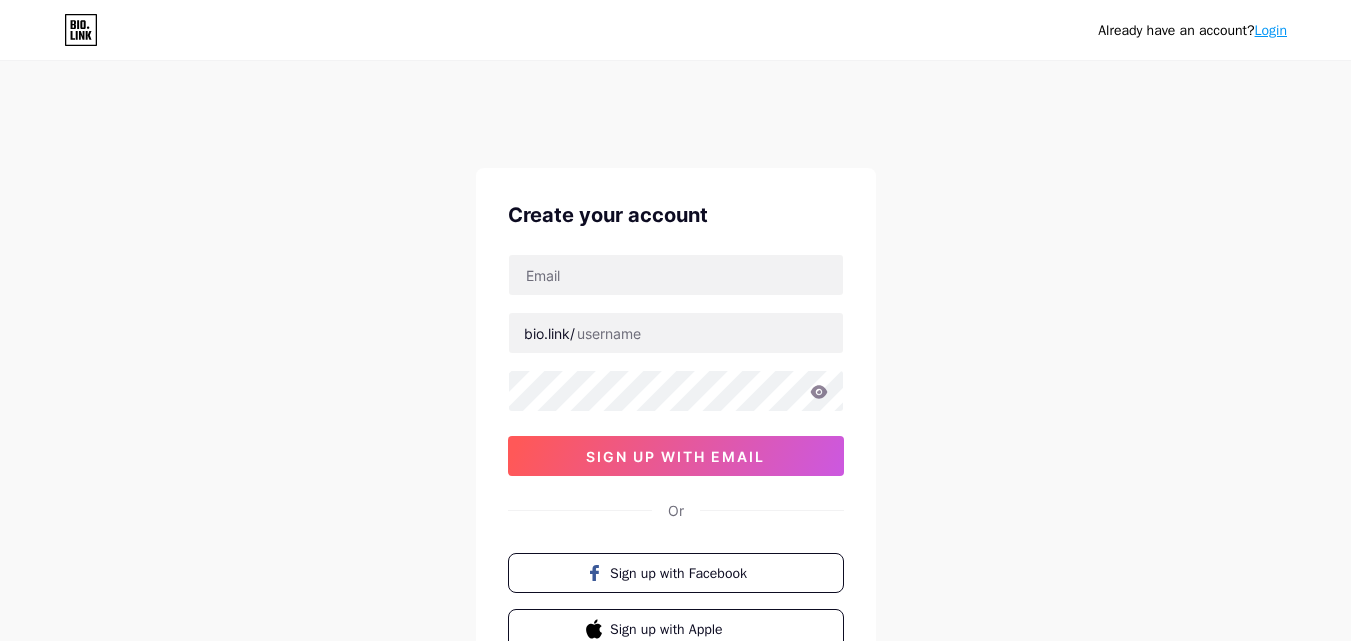 scroll, scrollTop: 0, scrollLeft: 0, axis: both 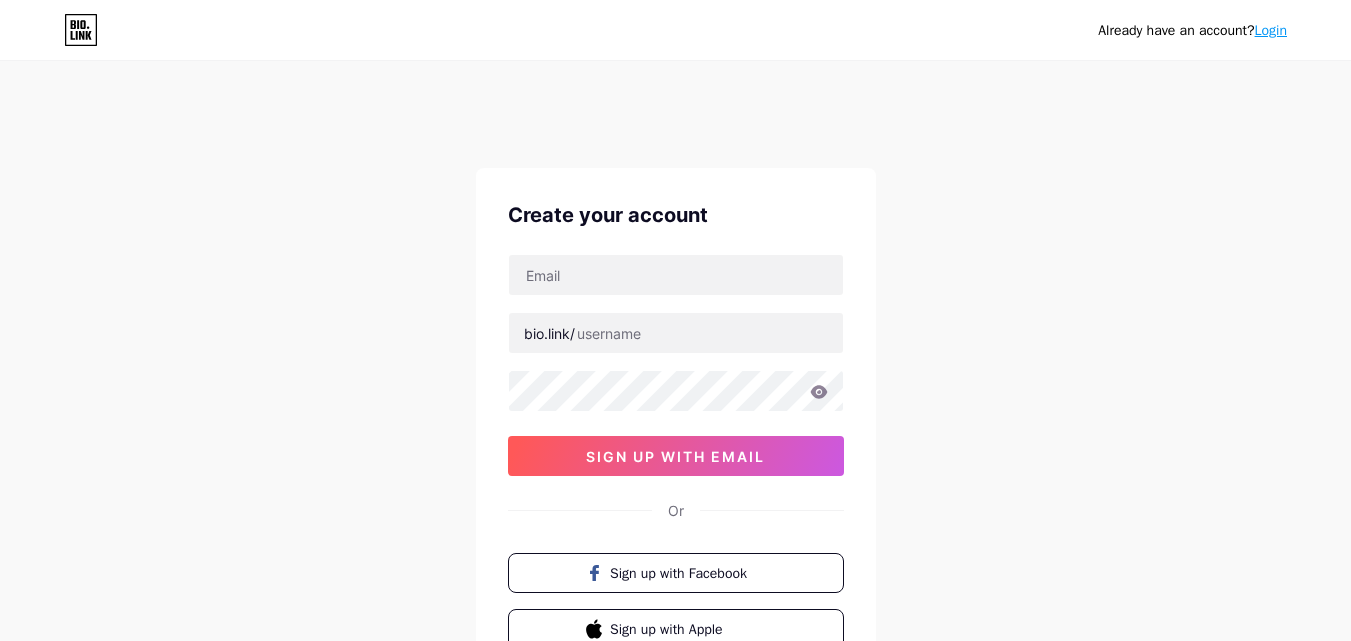 click at bounding box center (0, 1102) 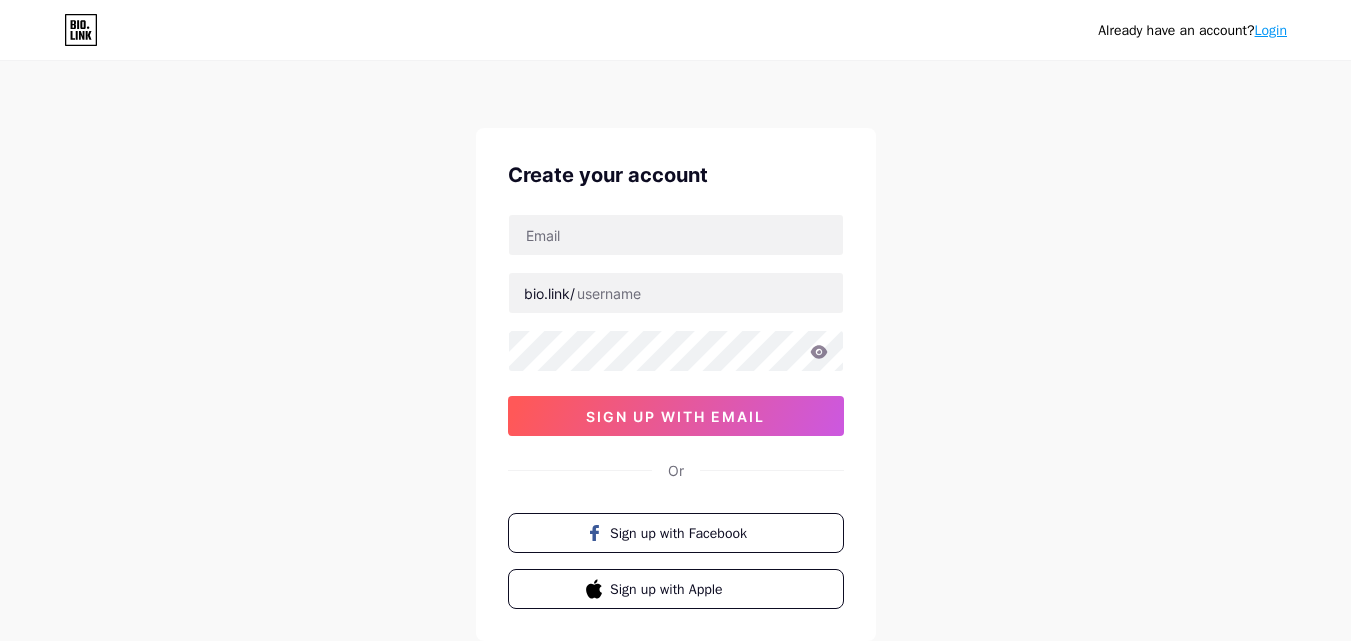 click on "Login" at bounding box center [1271, 30] 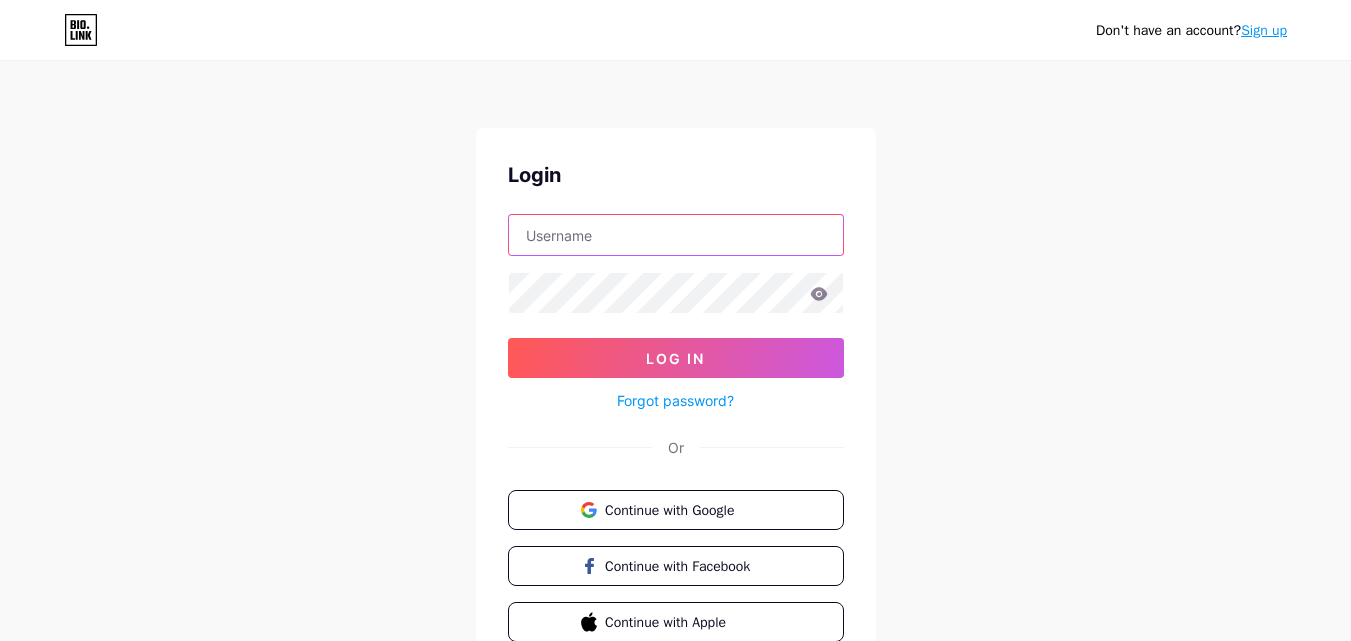 click at bounding box center (676, 235) 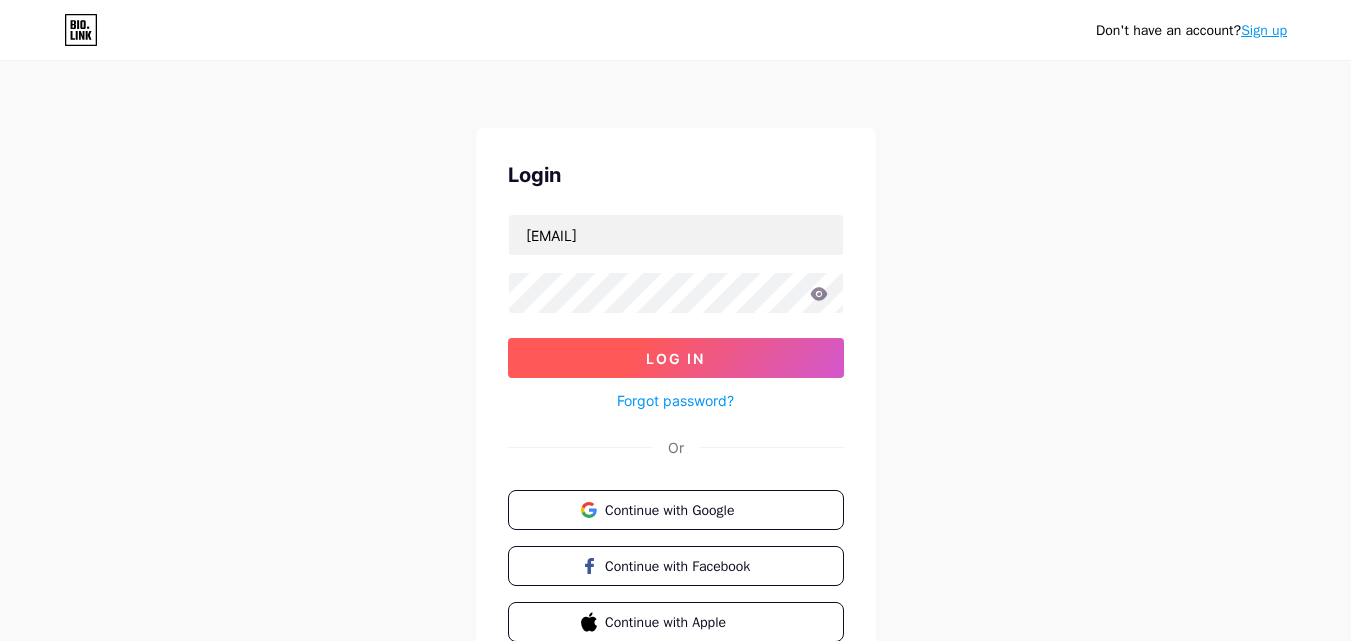 click on "Log In" at bounding box center [675, 358] 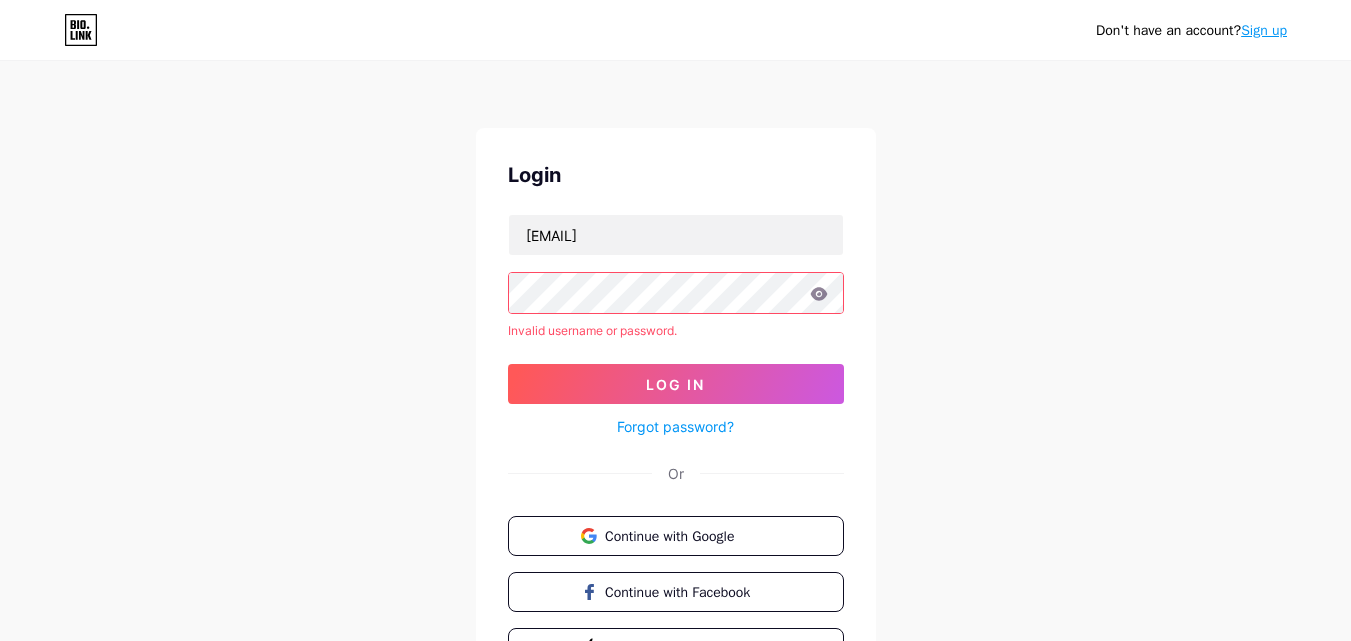 click on "Sign up" at bounding box center (1264, 30) 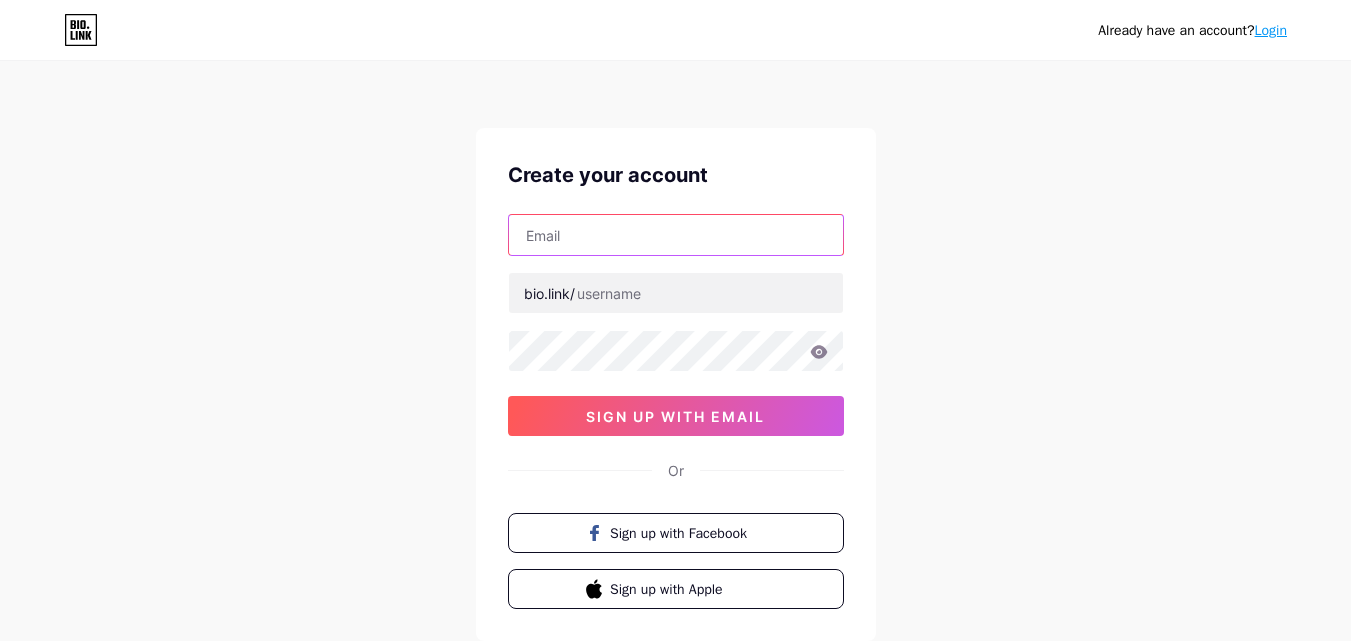 click at bounding box center [676, 235] 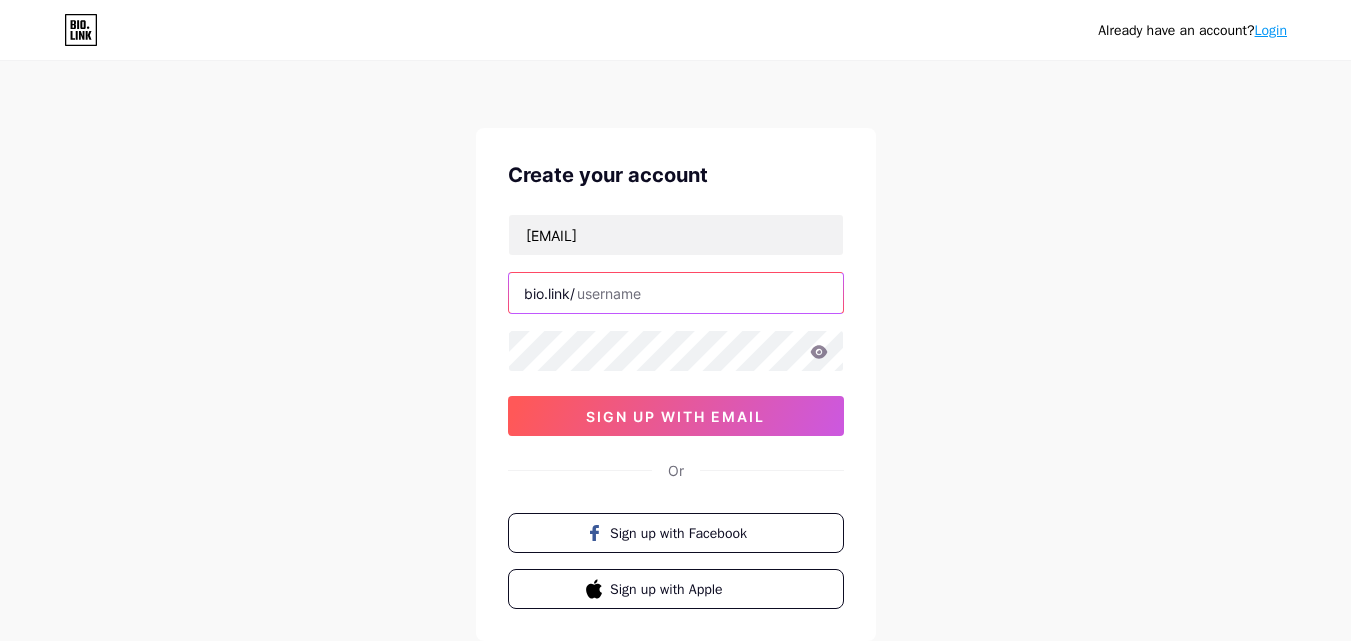 click at bounding box center (676, 293) 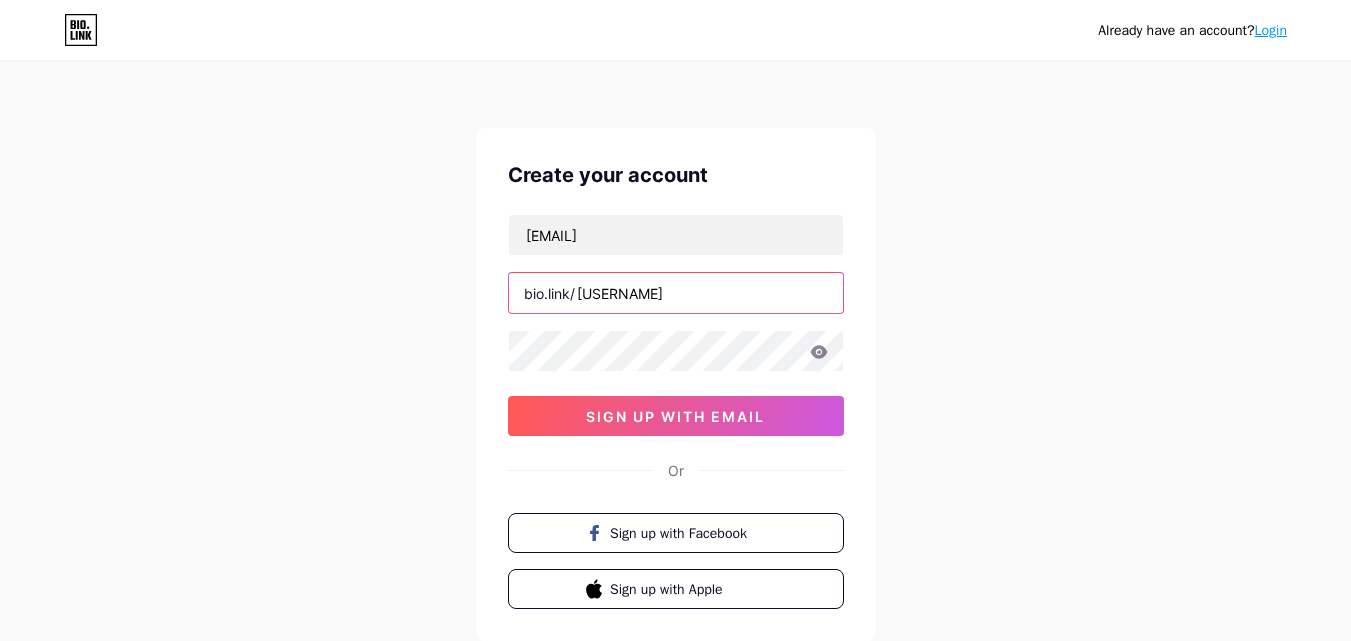 type on "[USERNAME]" 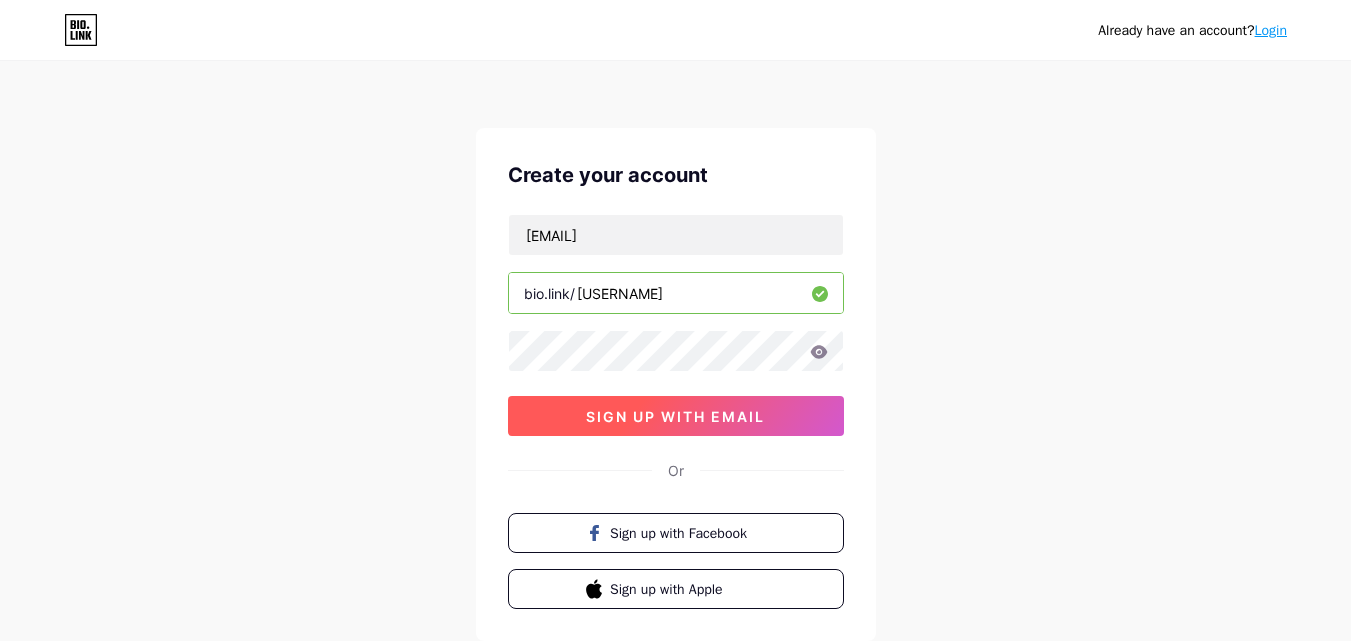 click on "sign up with email" at bounding box center (676, 416) 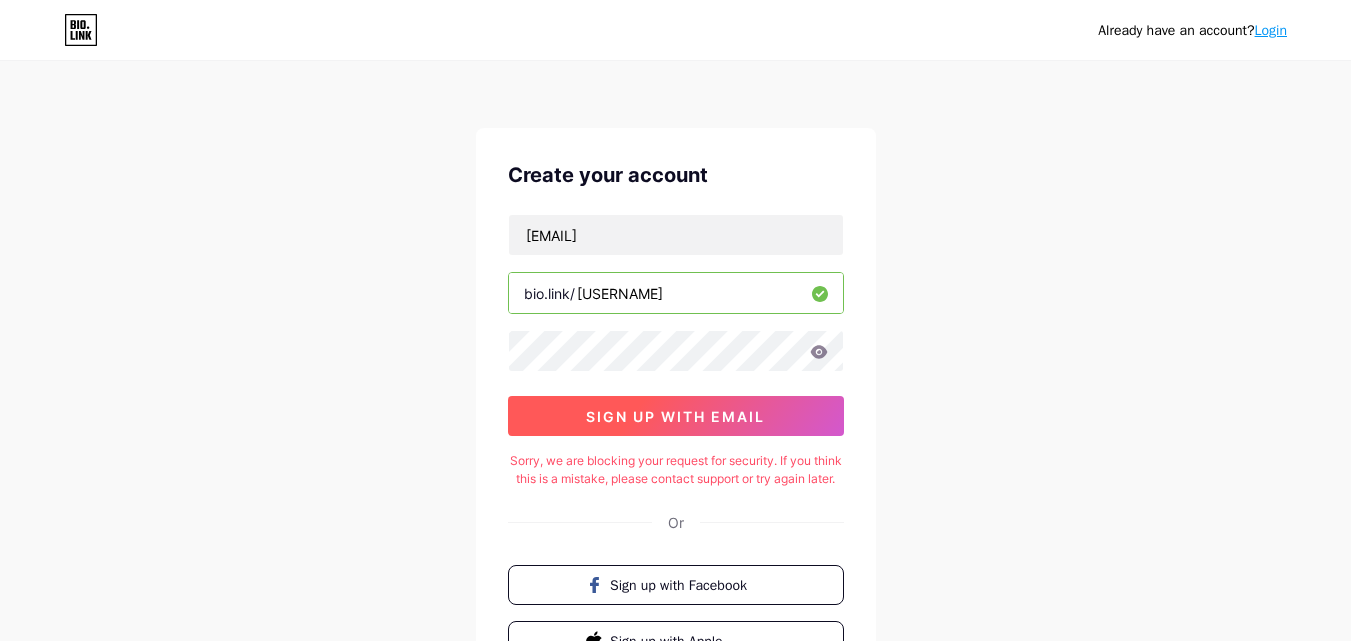 click on "sign up with email" at bounding box center [675, 416] 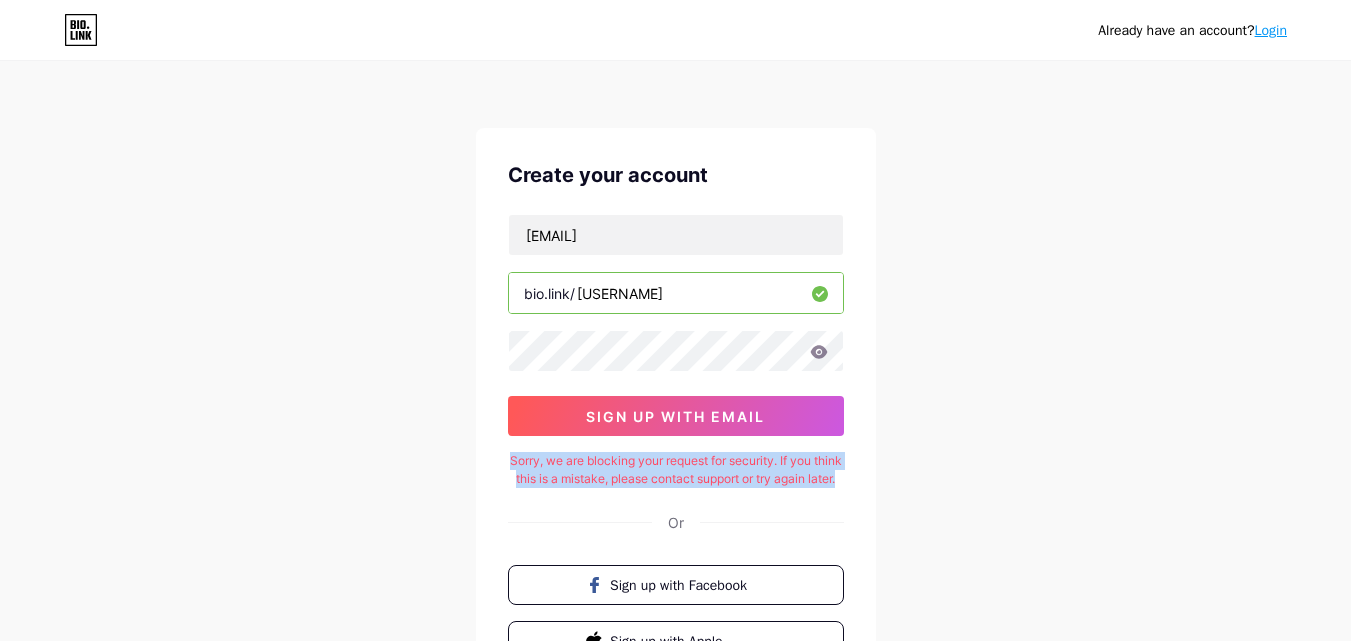 drag, startPoint x: 513, startPoint y: 456, endPoint x: 714, endPoint y: 495, distance: 204.74863 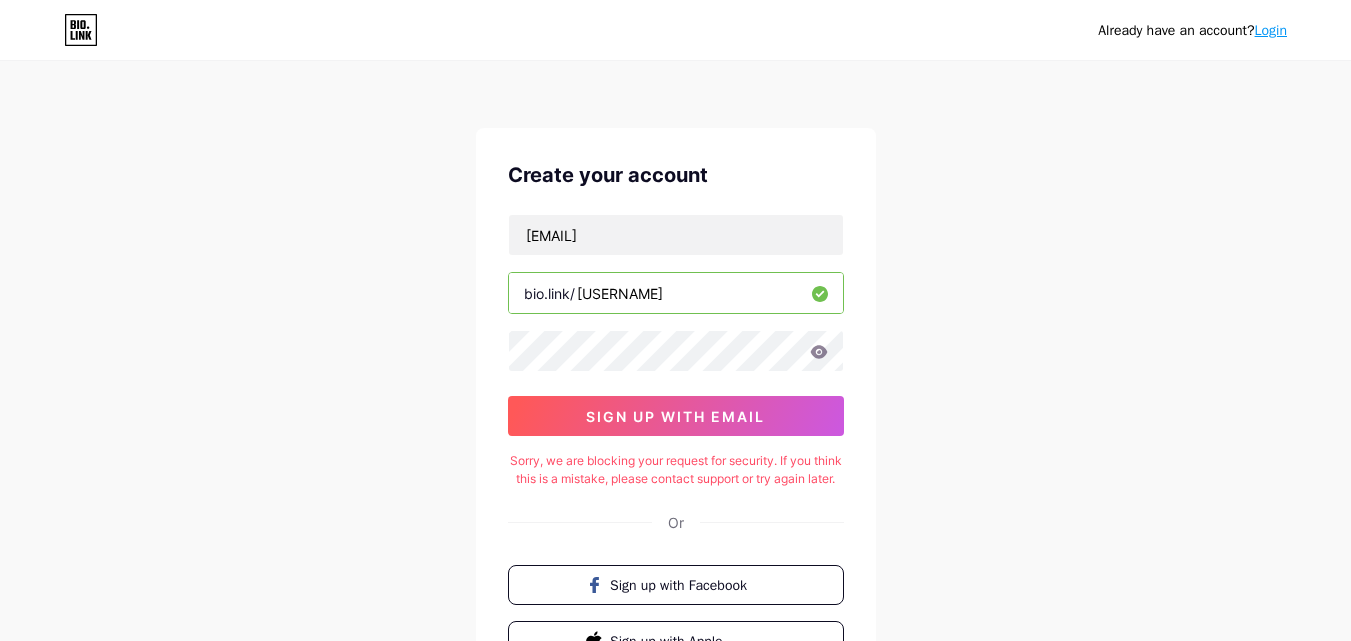 click on "Create your account     [EMAIL]     bio.link/   [USERNAME]                     sign up with email     Sorry, we are blocking your request for security. If you think this is a mistake, please contact support or try again later.     Or       Sign up with Facebook
Sign up with Apple" at bounding box center [676, 410] 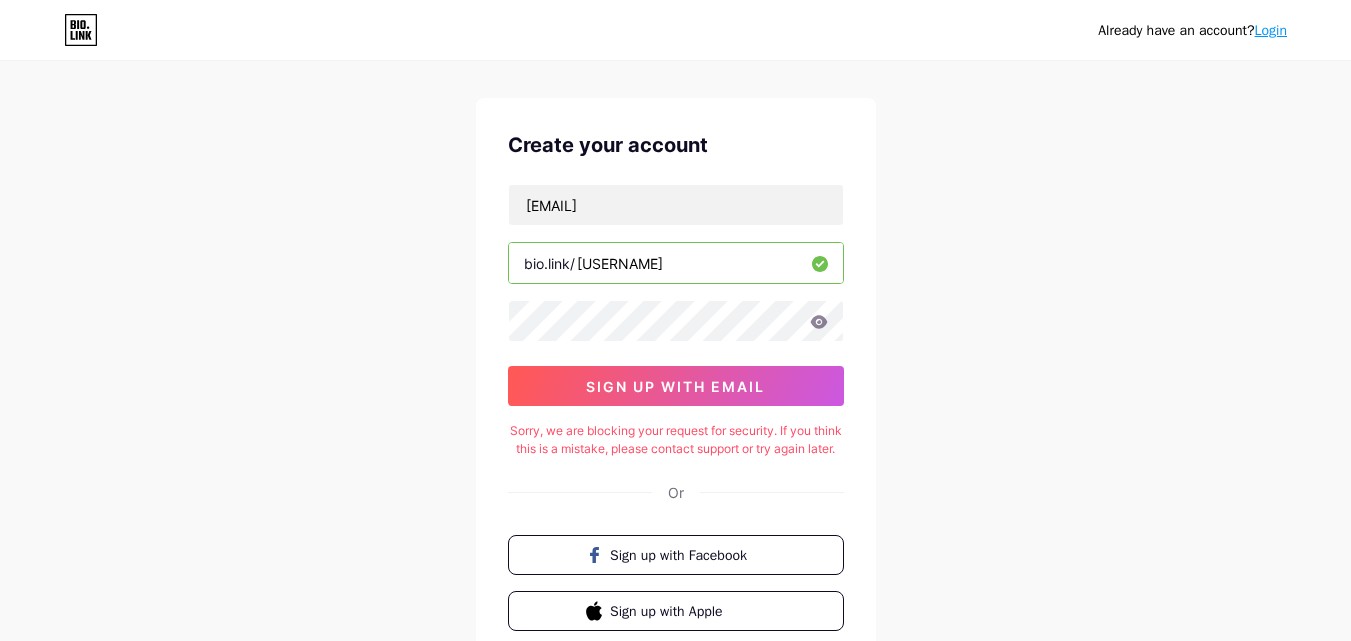 scroll, scrollTop: 0, scrollLeft: 0, axis: both 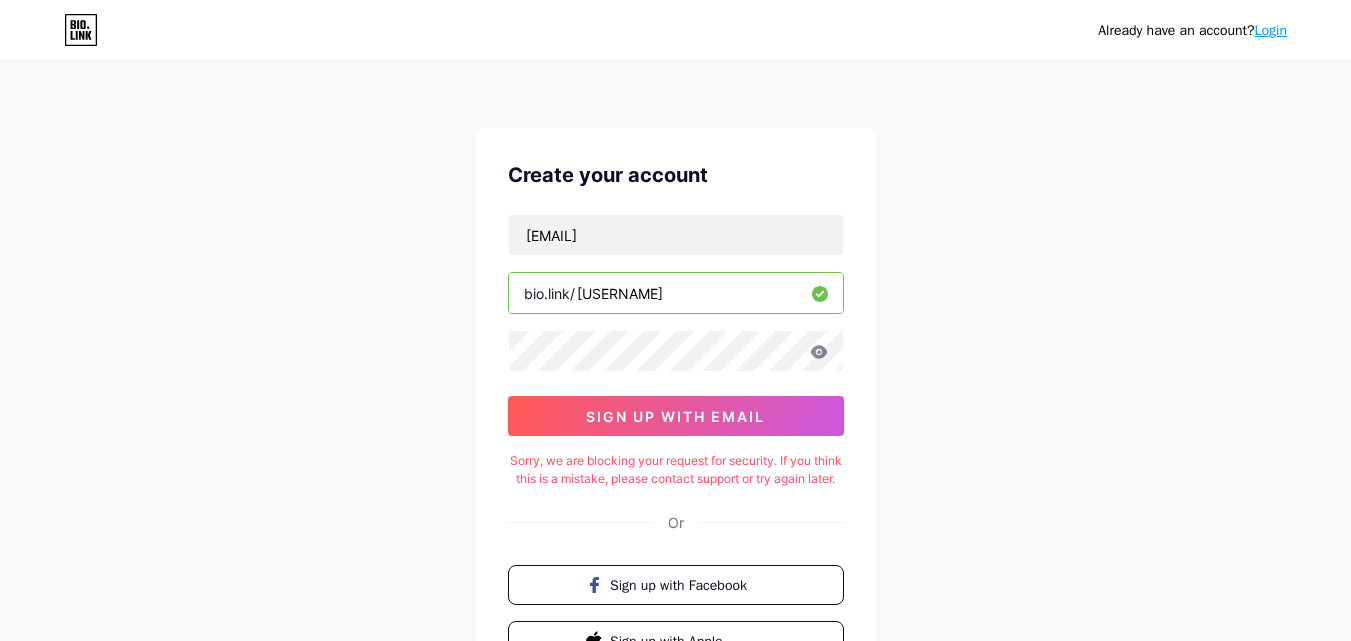 click on "Login" at bounding box center [1271, 30] 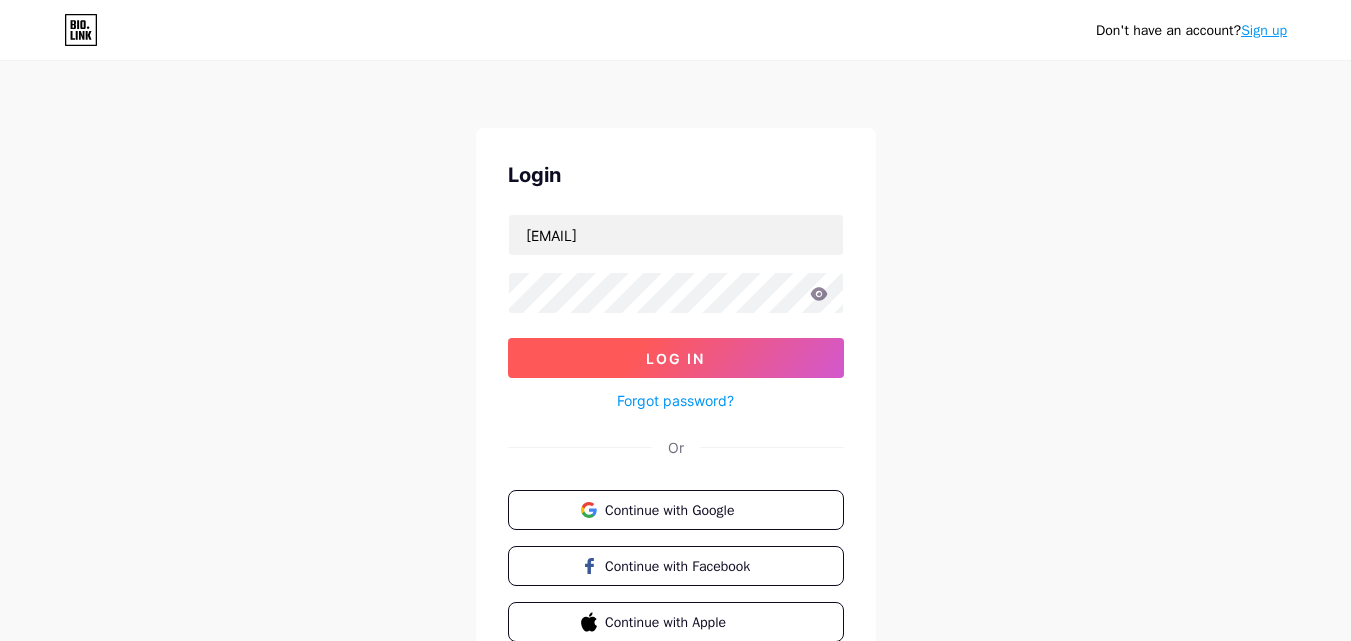 click on "Log In" at bounding box center (675, 358) 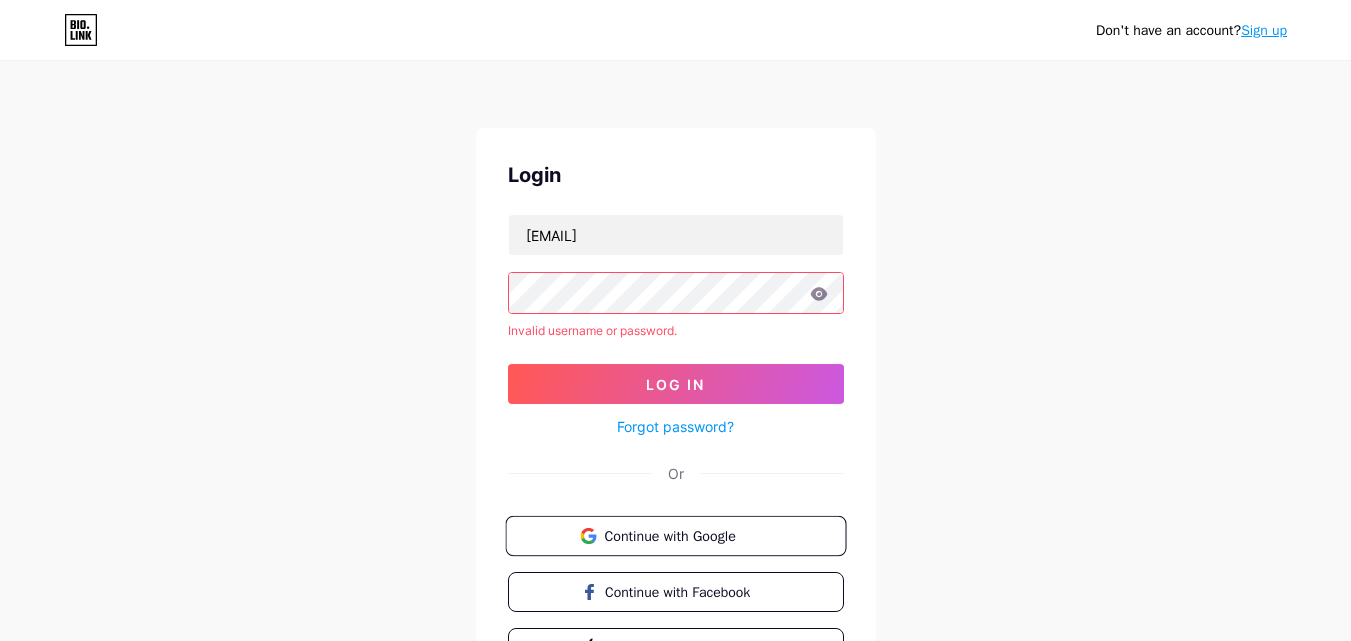 click on "Continue with Google" at bounding box center (687, 535) 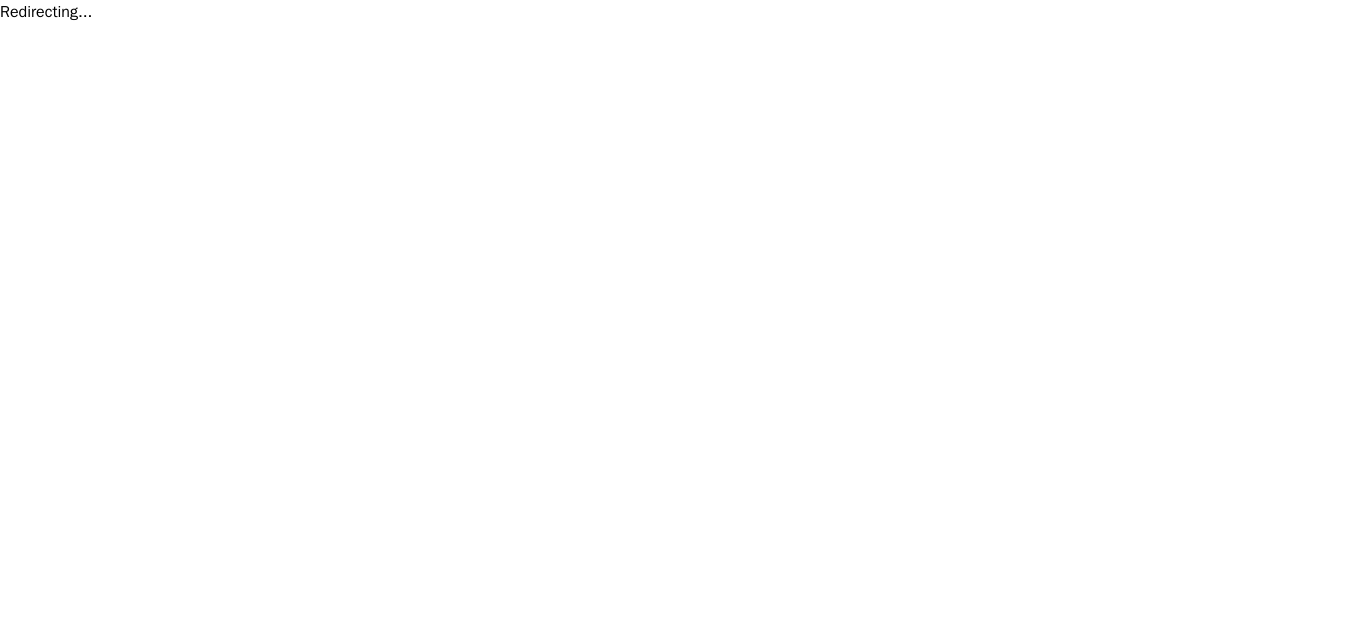 scroll, scrollTop: 0, scrollLeft: 0, axis: both 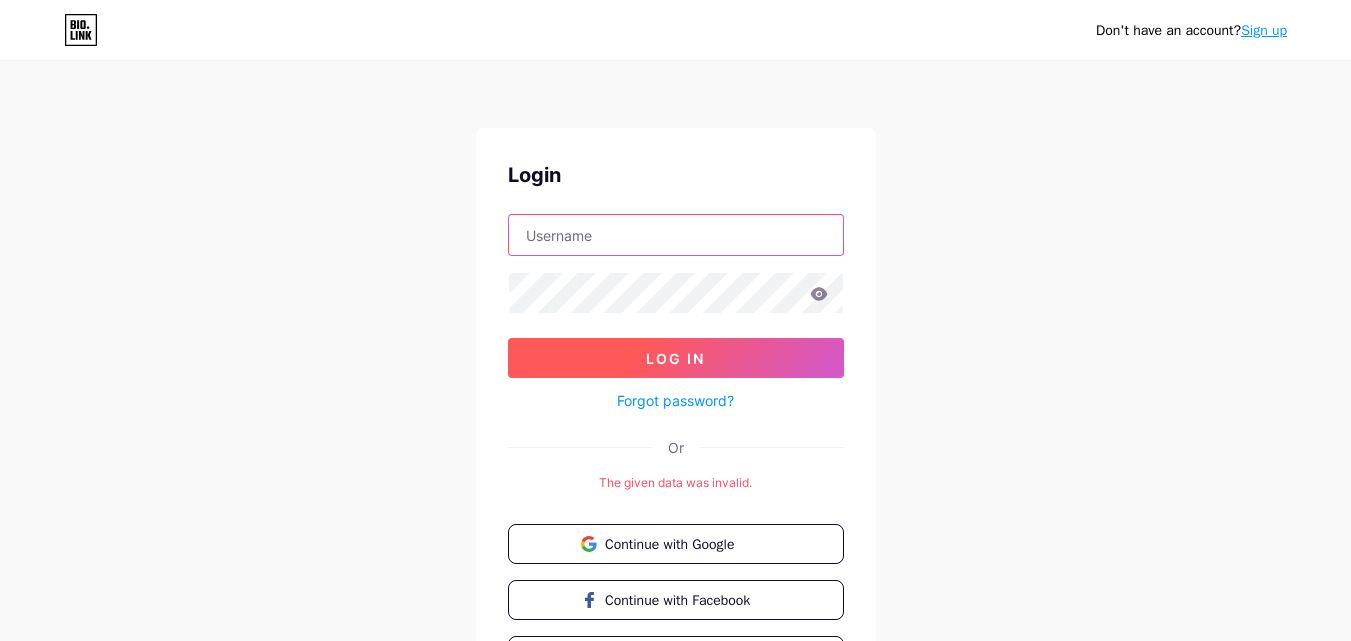 type on "[EMAIL]" 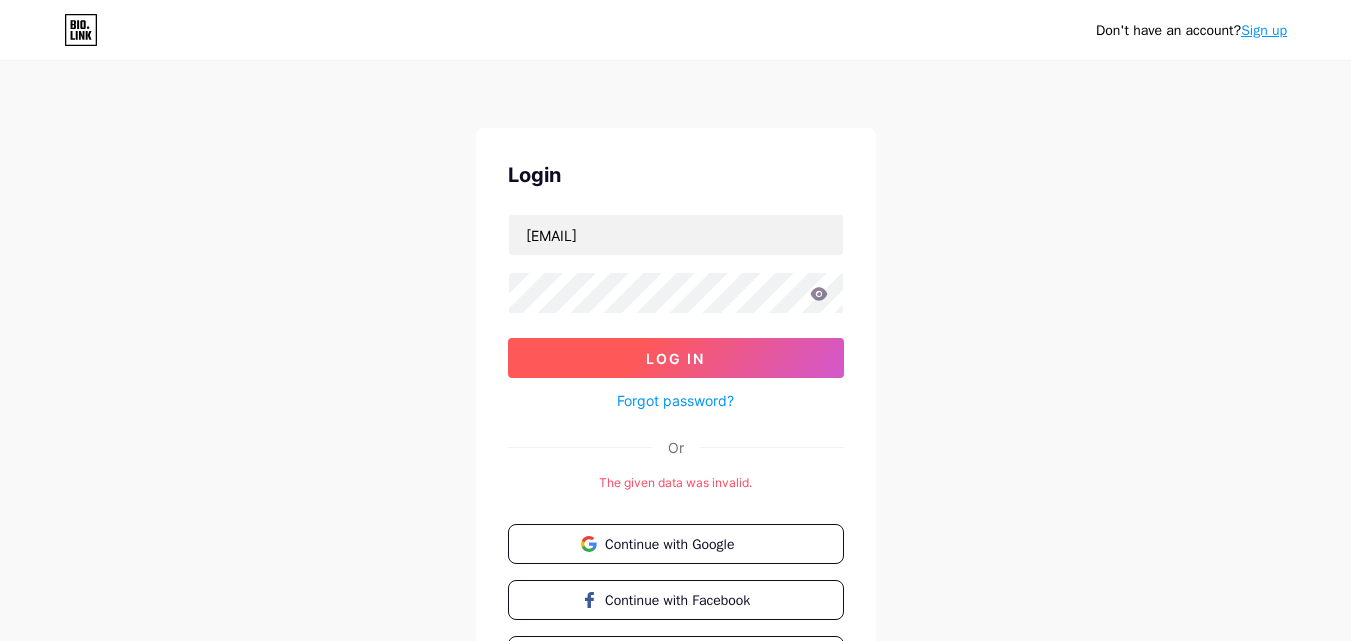 click on "Log In" at bounding box center (676, 358) 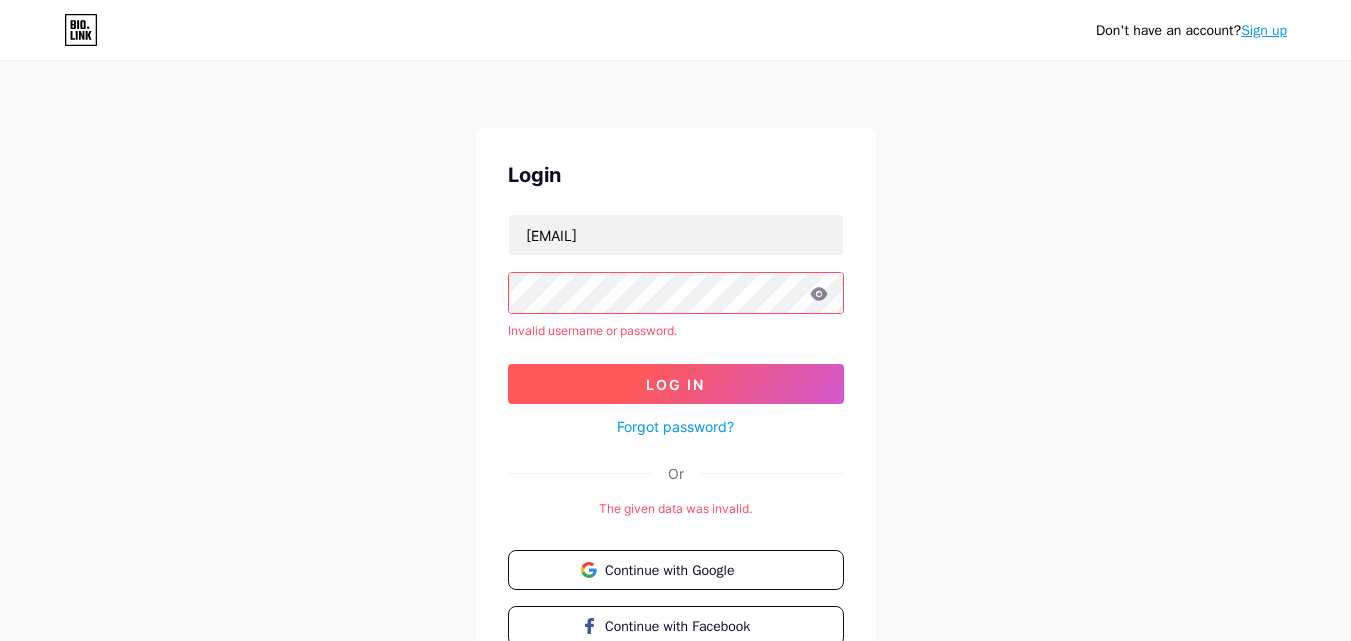 click on "Log In" at bounding box center [675, 384] 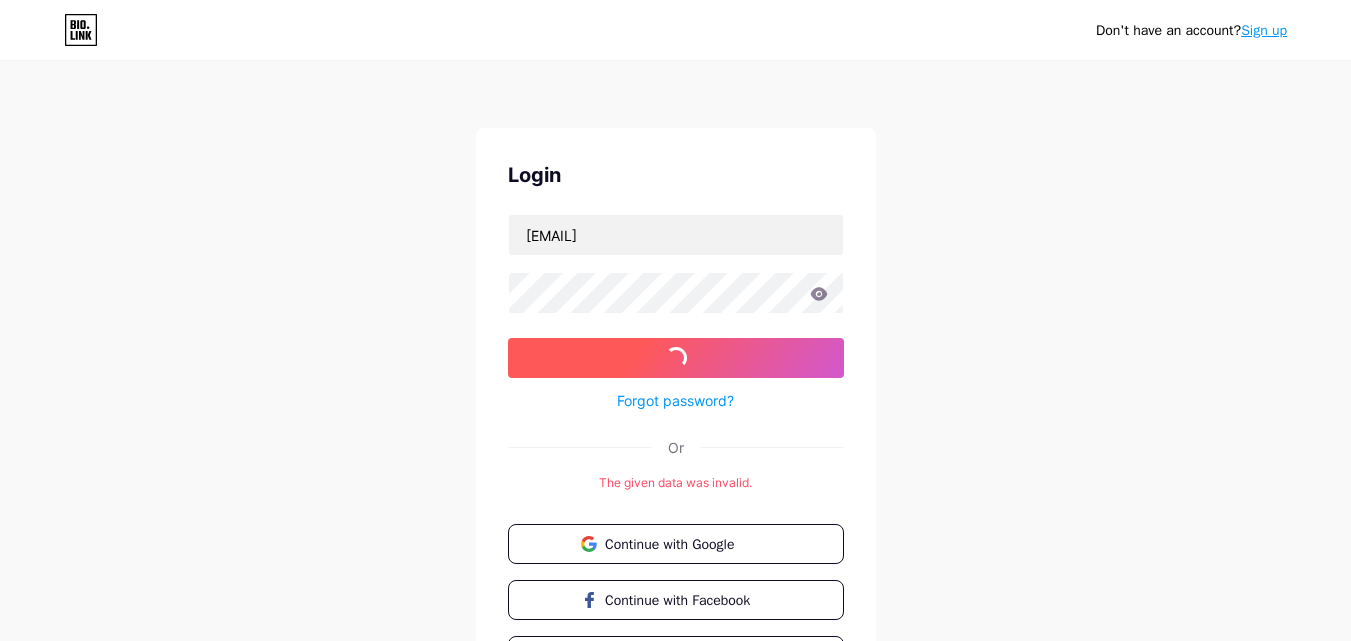 click on "Forgot password?" at bounding box center (675, 400) 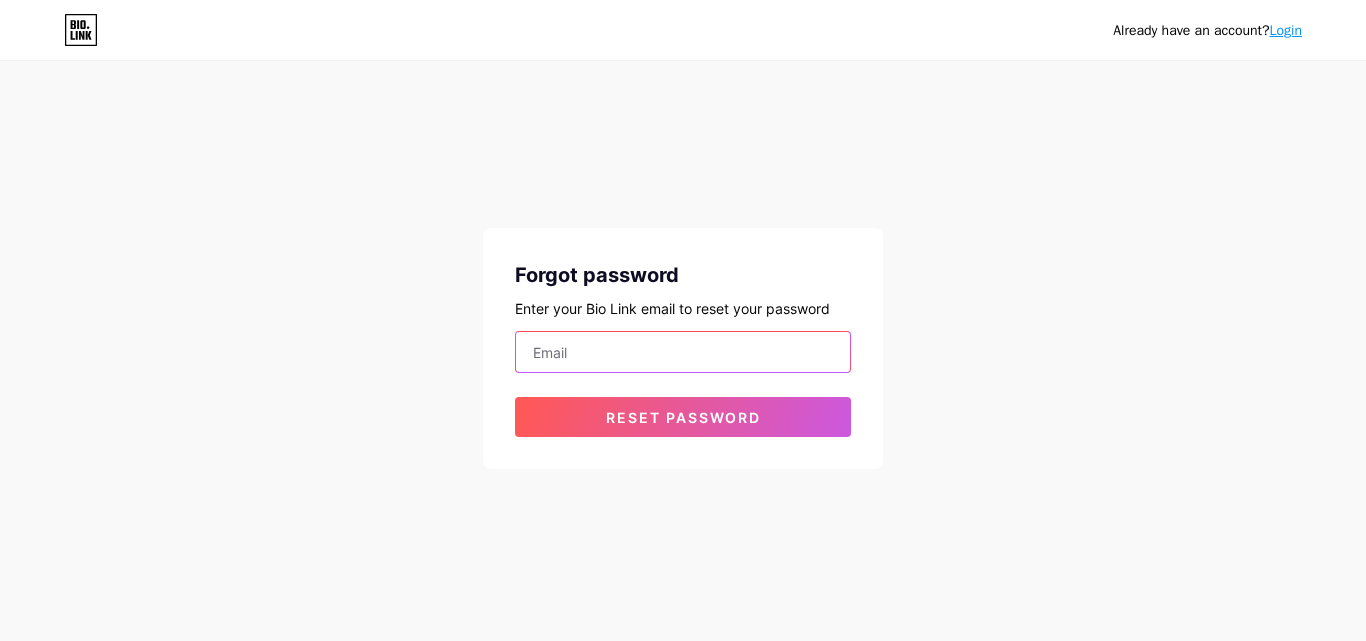 drag, startPoint x: 606, startPoint y: 354, endPoint x: 619, endPoint y: 356, distance: 13.152946 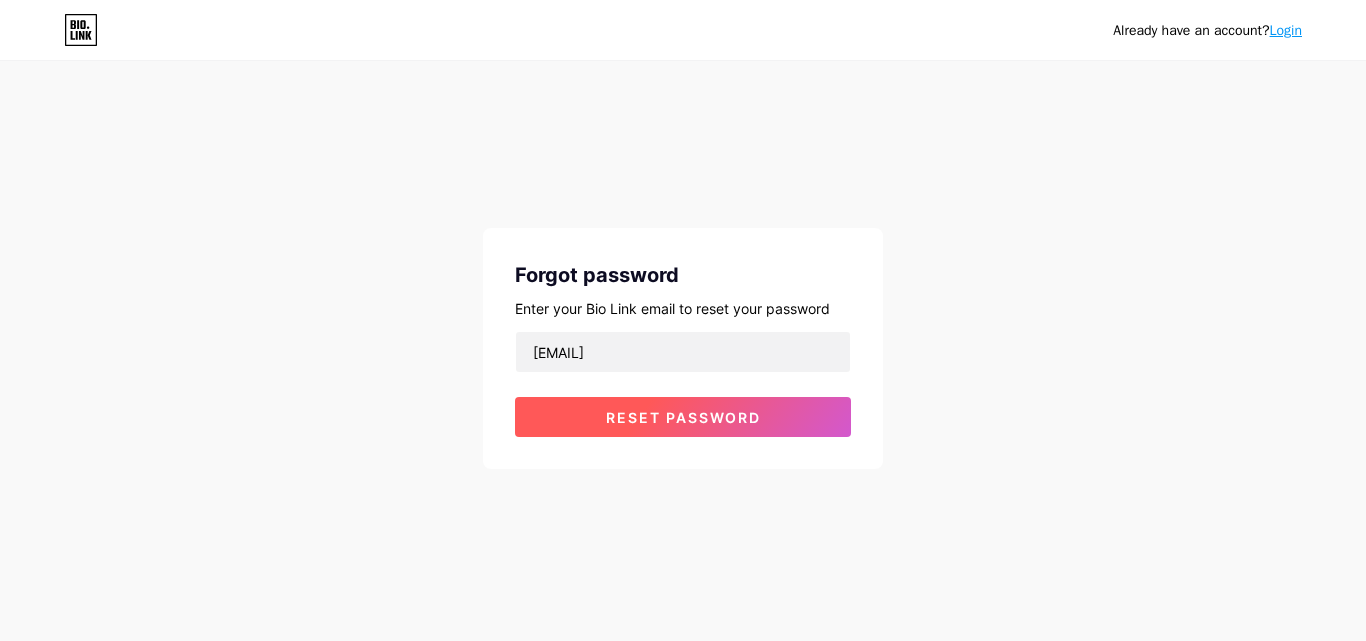 click on "Reset password" at bounding box center (683, 417) 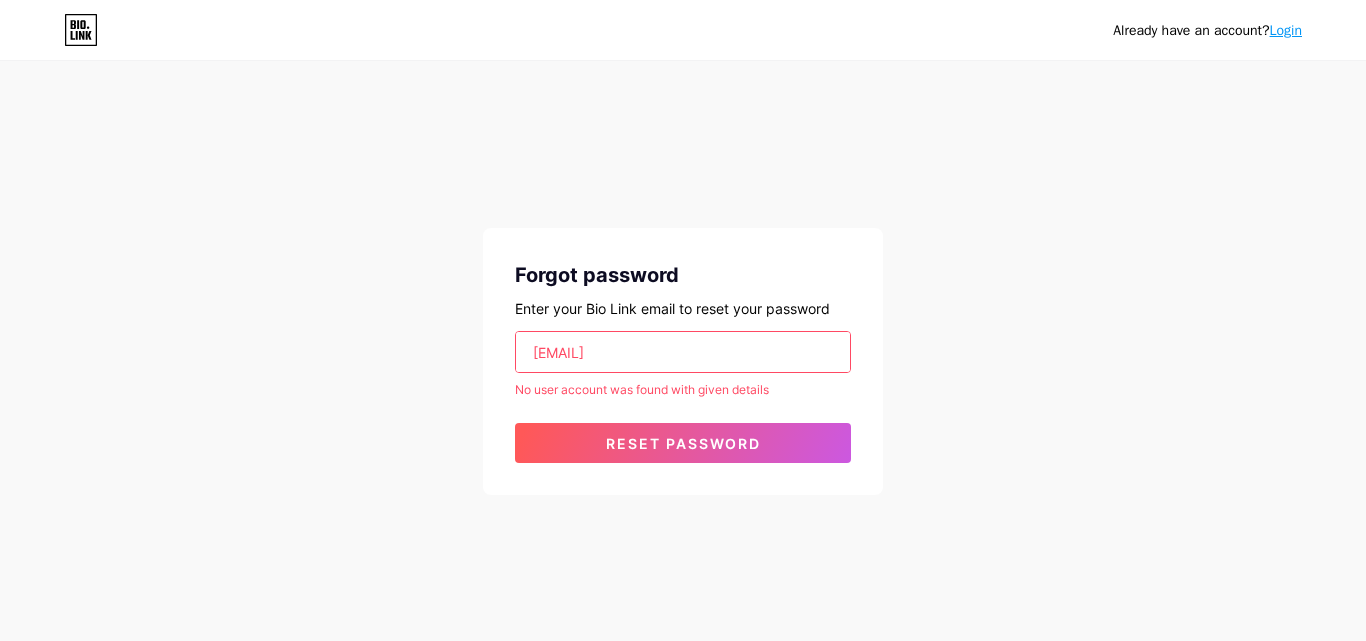 click on "Already have an account?  Login   Forgot password
Enter your Bio Link email to reset your password
globalpm121@gmail.com   No user account was found with given details     Reset password" at bounding box center [683, 279] 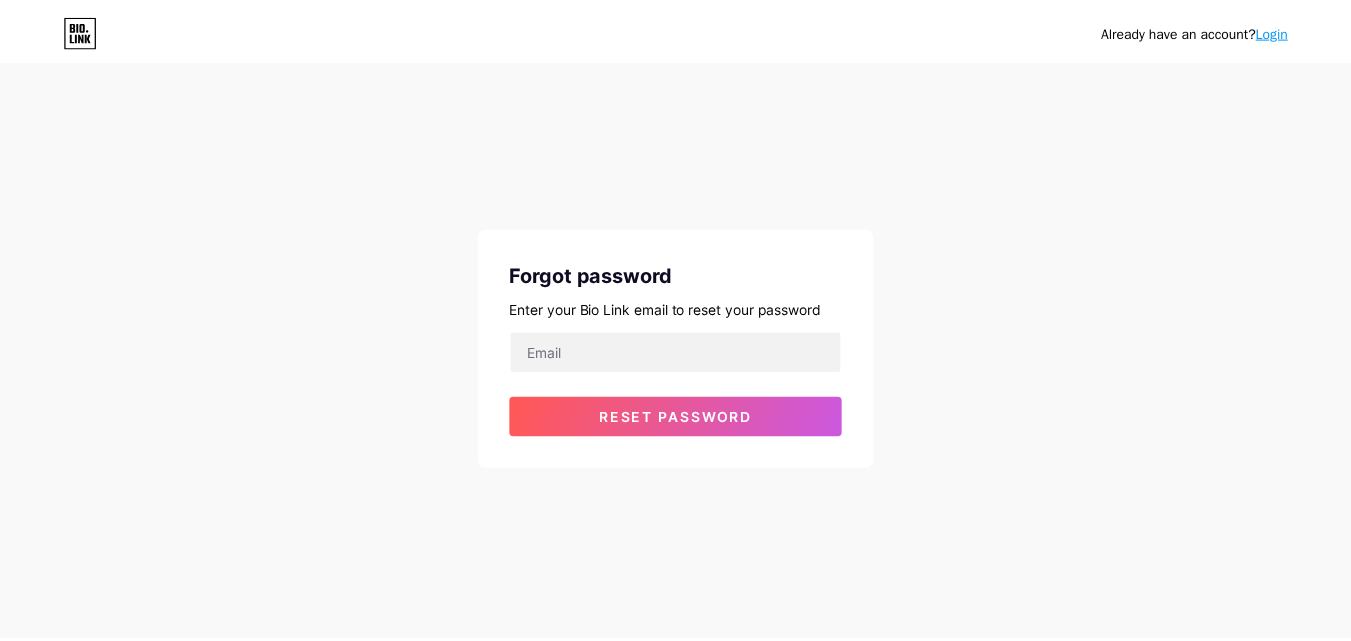 scroll, scrollTop: 0, scrollLeft: 0, axis: both 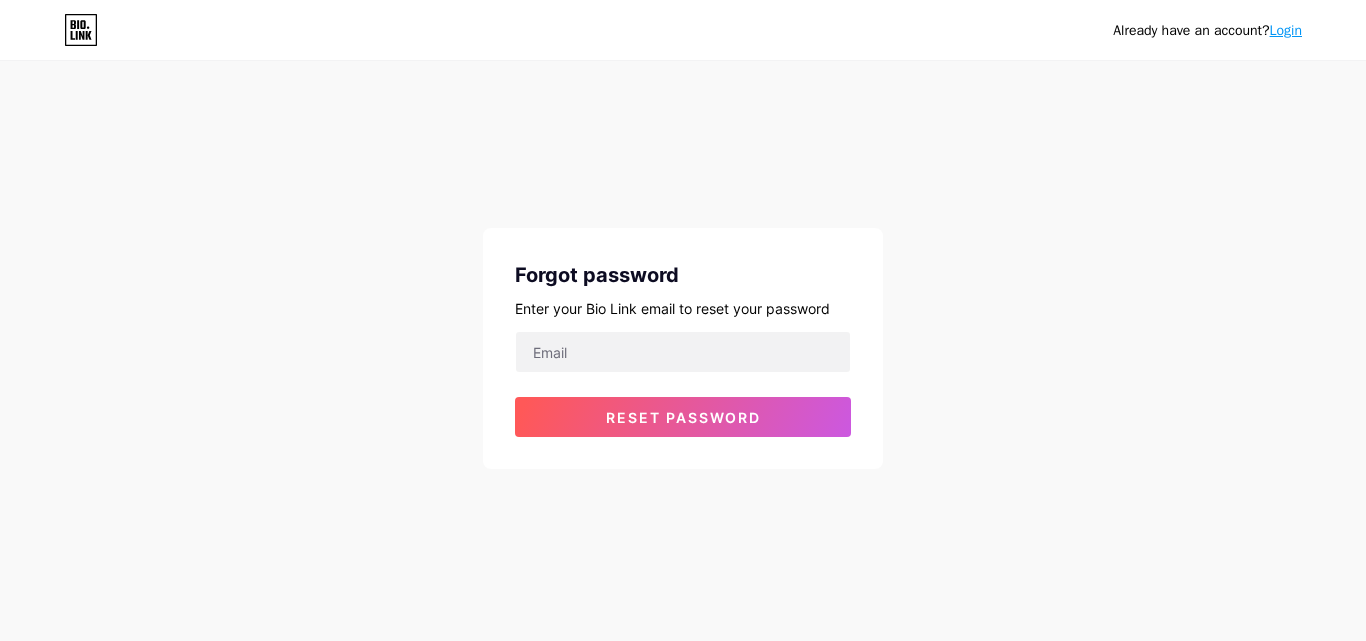 click on "Login" at bounding box center [1286, 30] 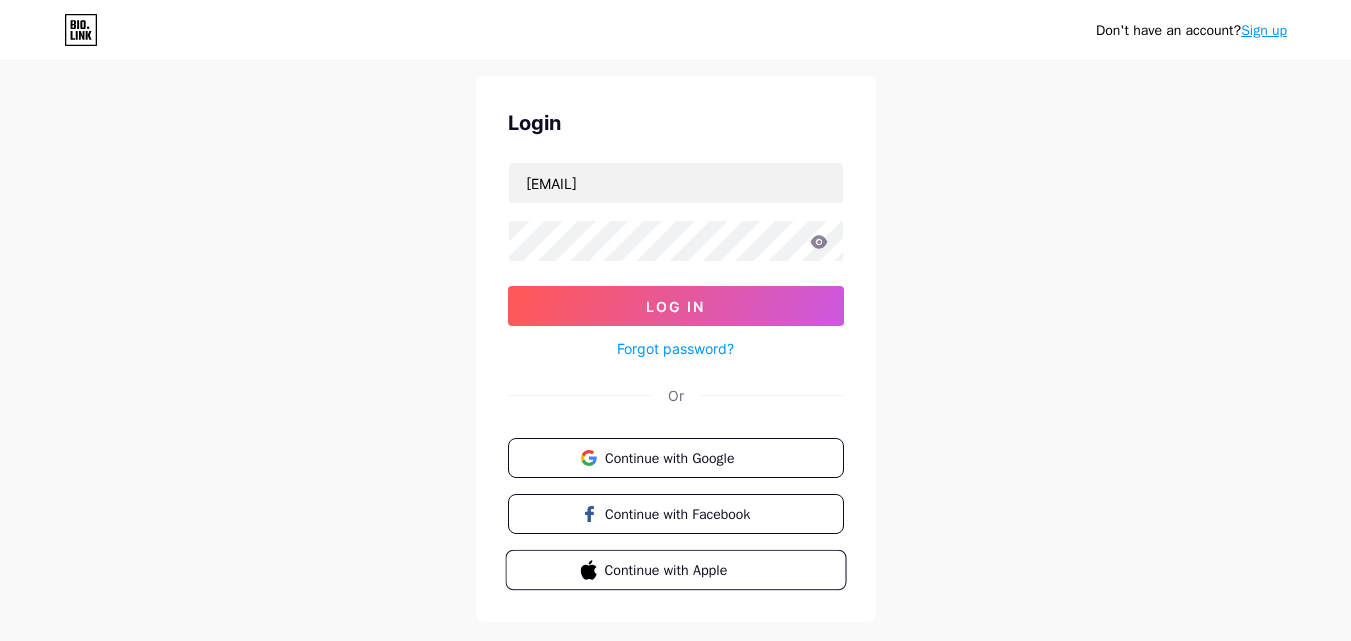 scroll, scrollTop: 96, scrollLeft: 0, axis: vertical 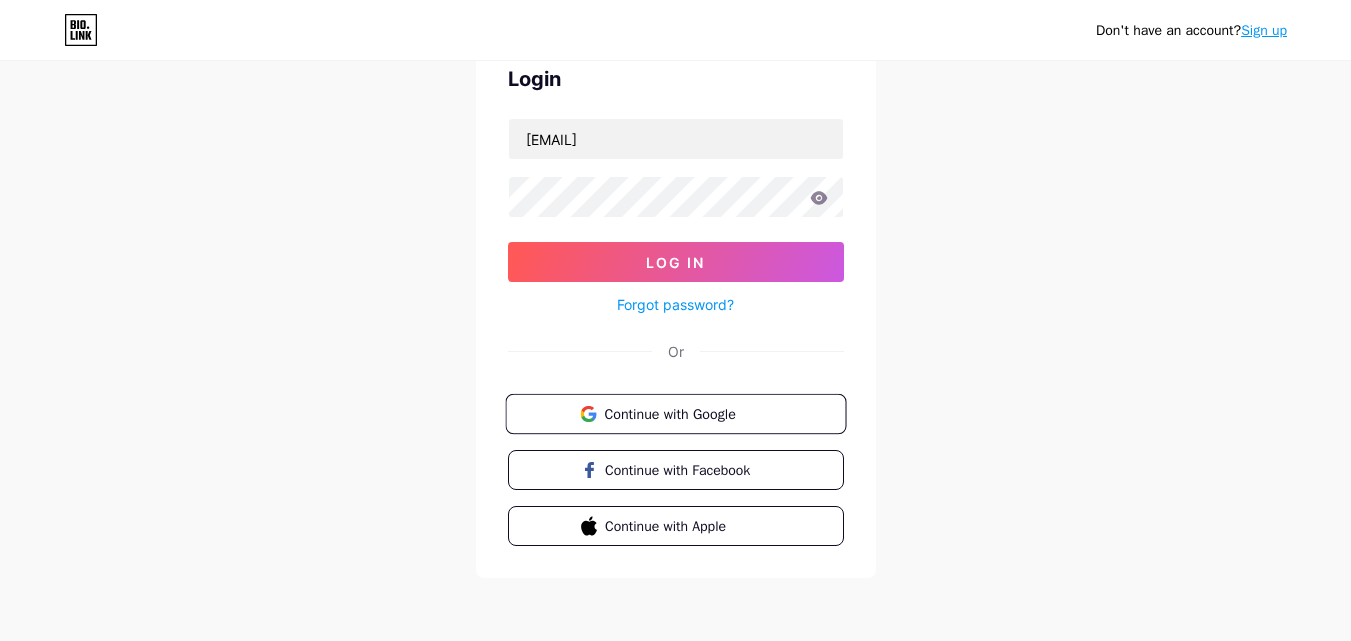 click on "Continue with Google" at bounding box center (687, 413) 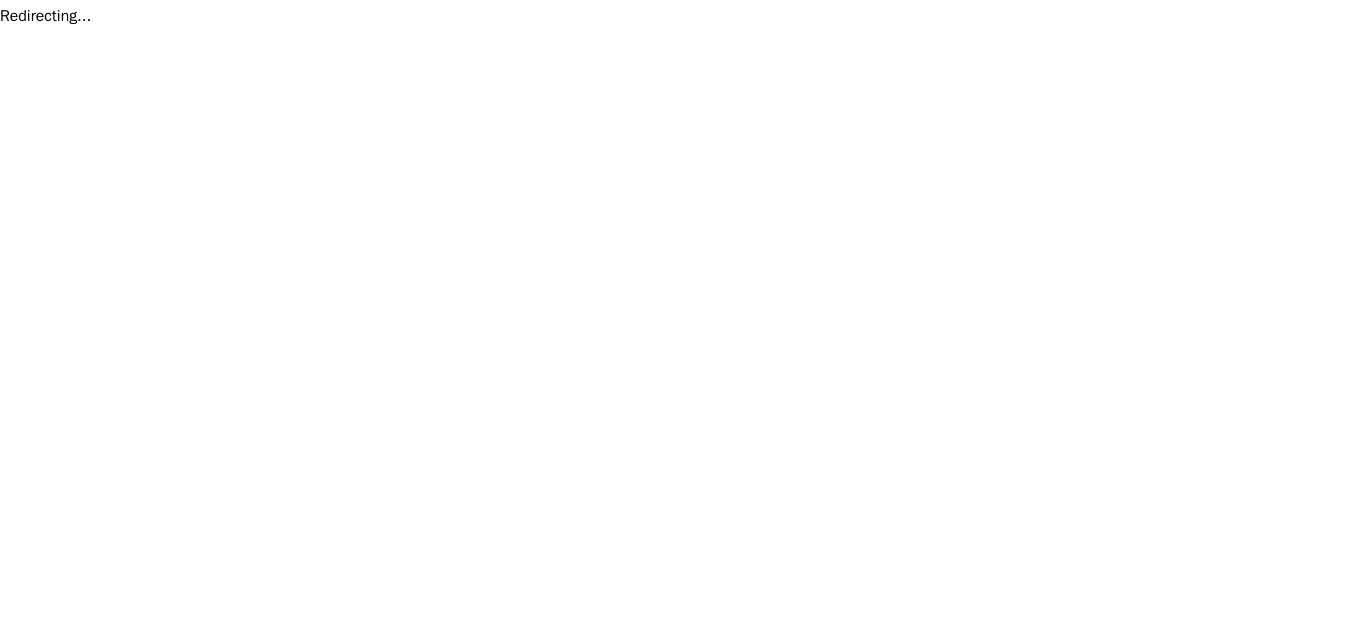 scroll, scrollTop: 0, scrollLeft: 0, axis: both 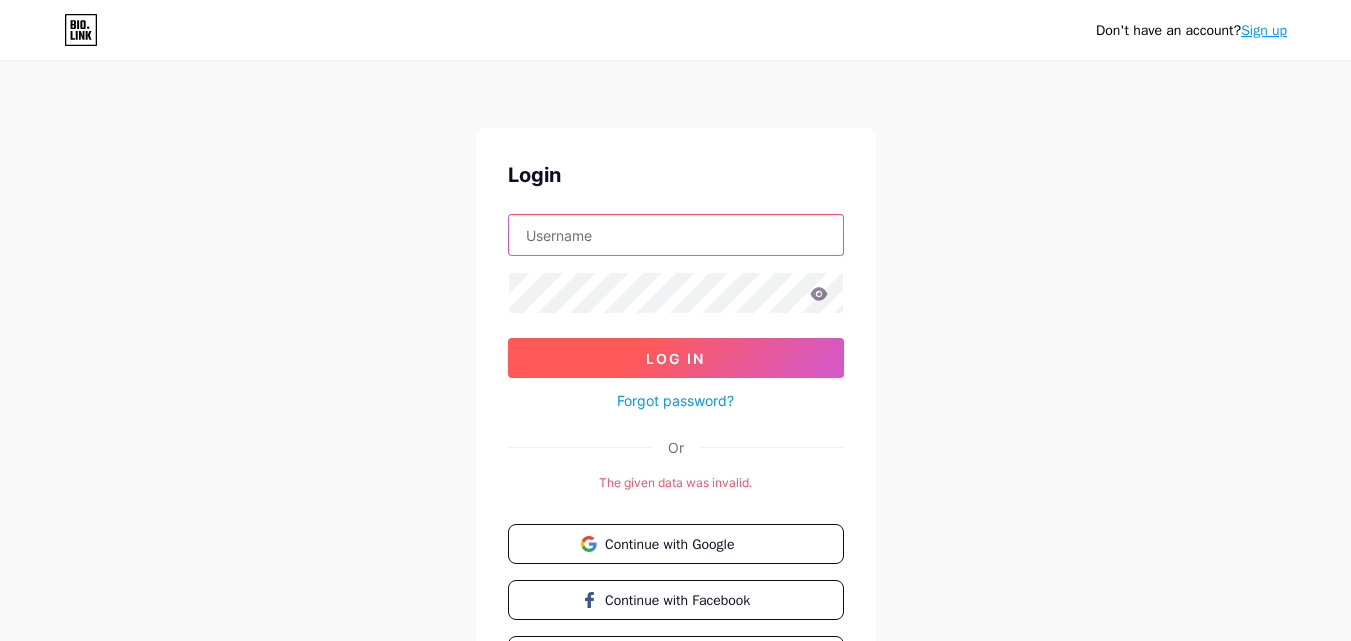 type on "[EMAIL]" 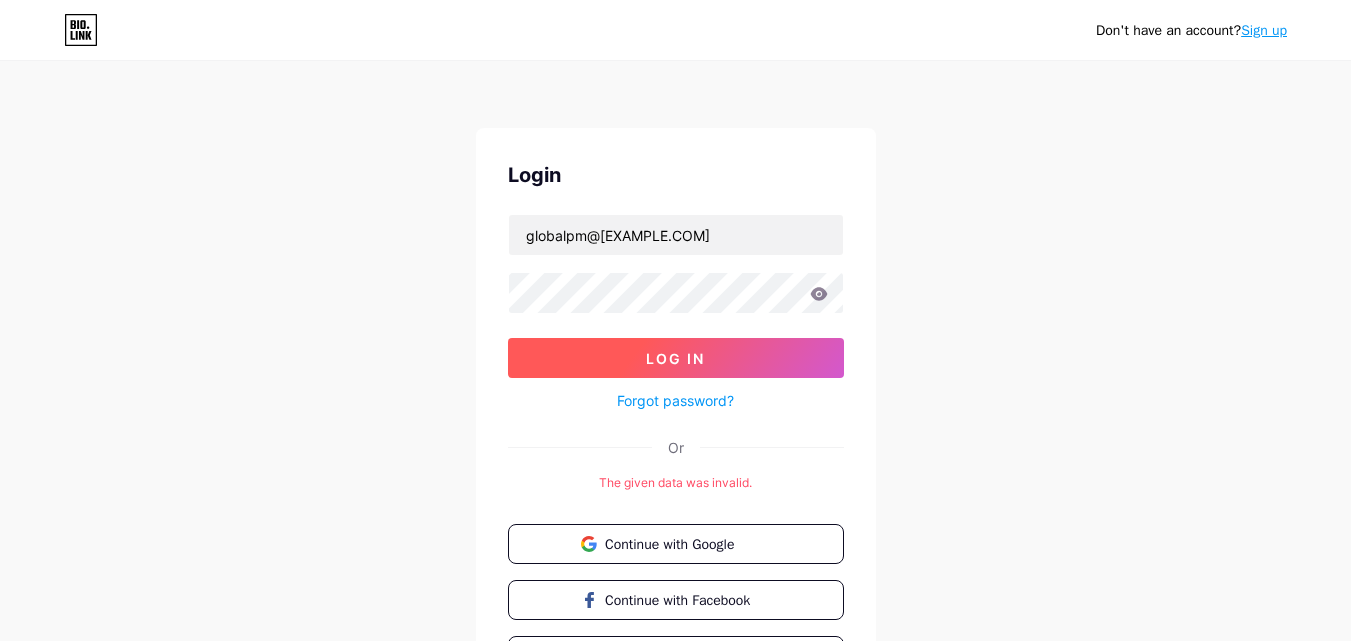 click on "Log In" at bounding box center [676, 358] 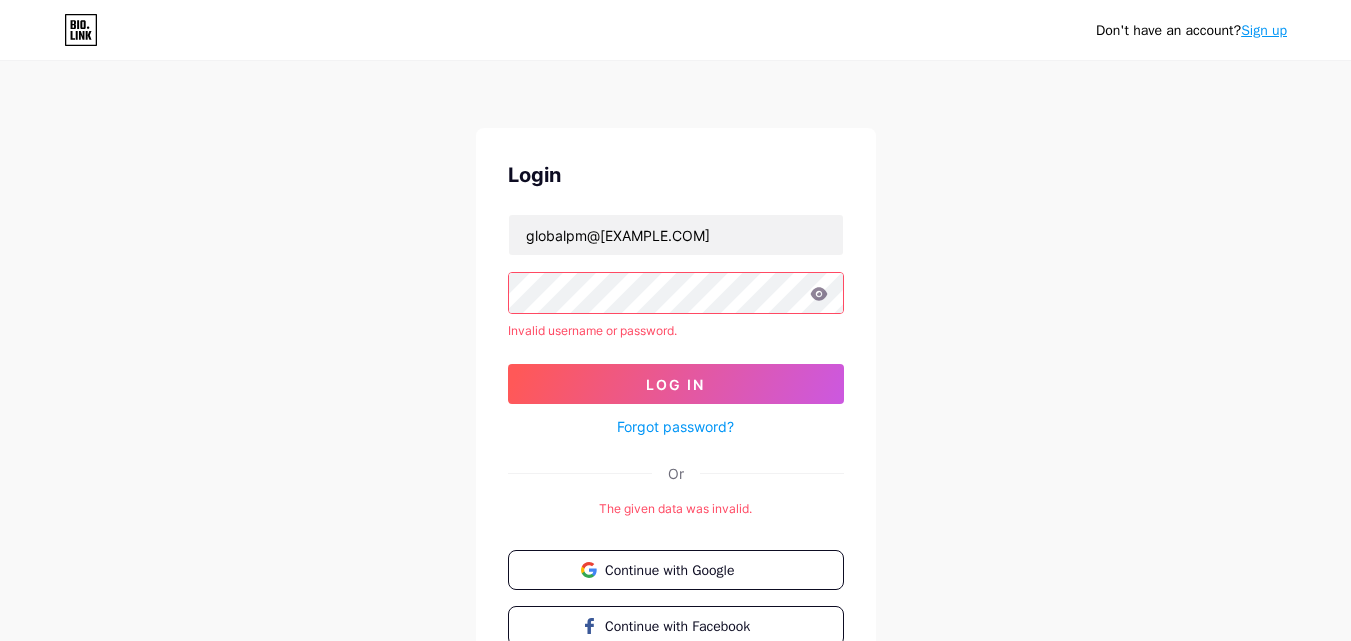 click on "Sign up" at bounding box center (1264, 30) 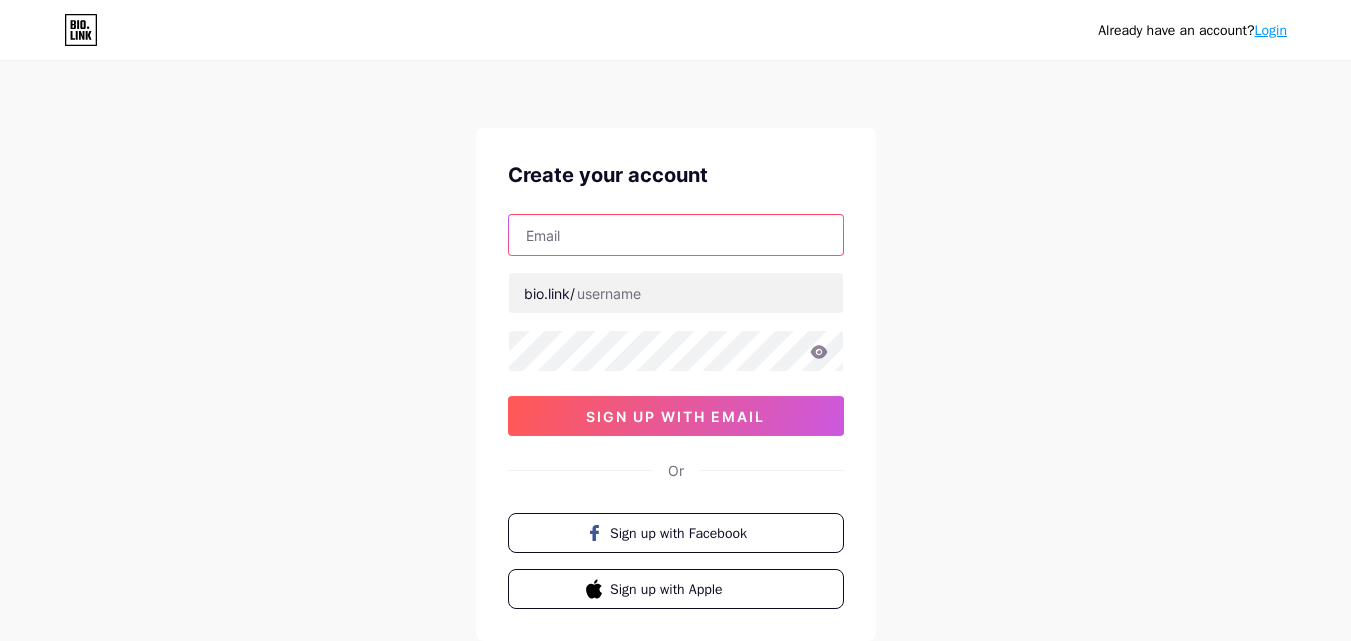 type on "[EMAIL]" 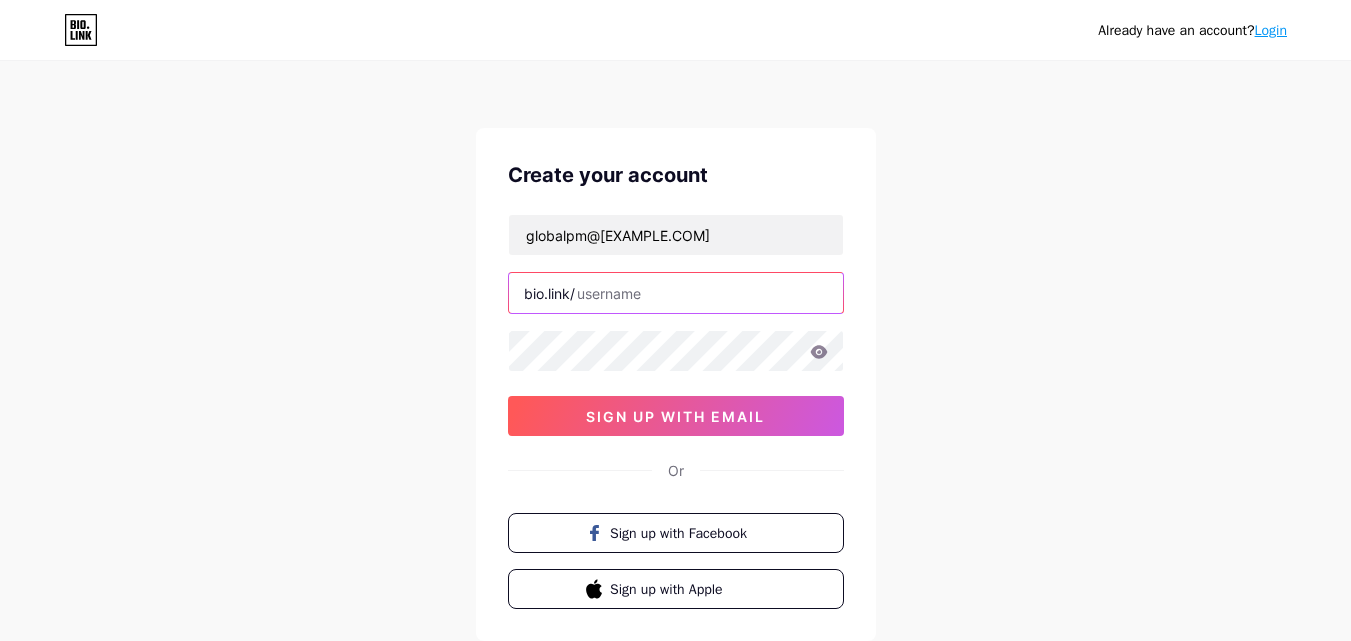 click at bounding box center (676, 293) 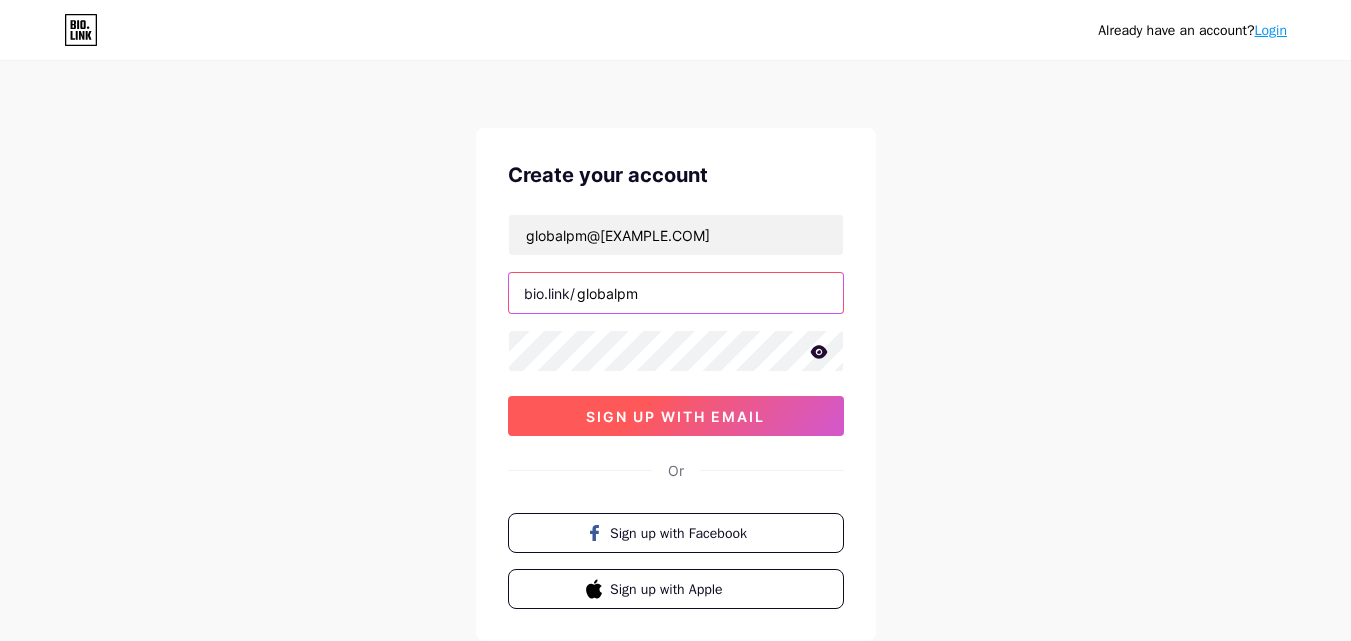 type on "[USERNAME]" 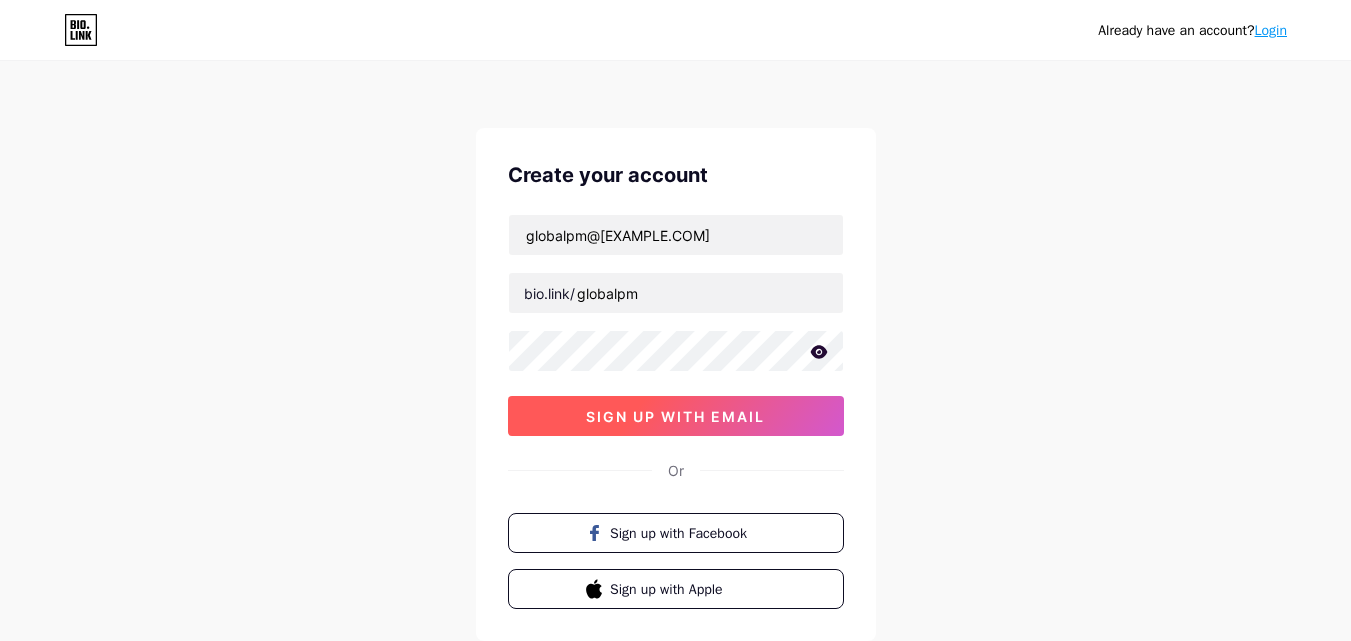 click on "sign up with email" at bounding box center [676, 416] 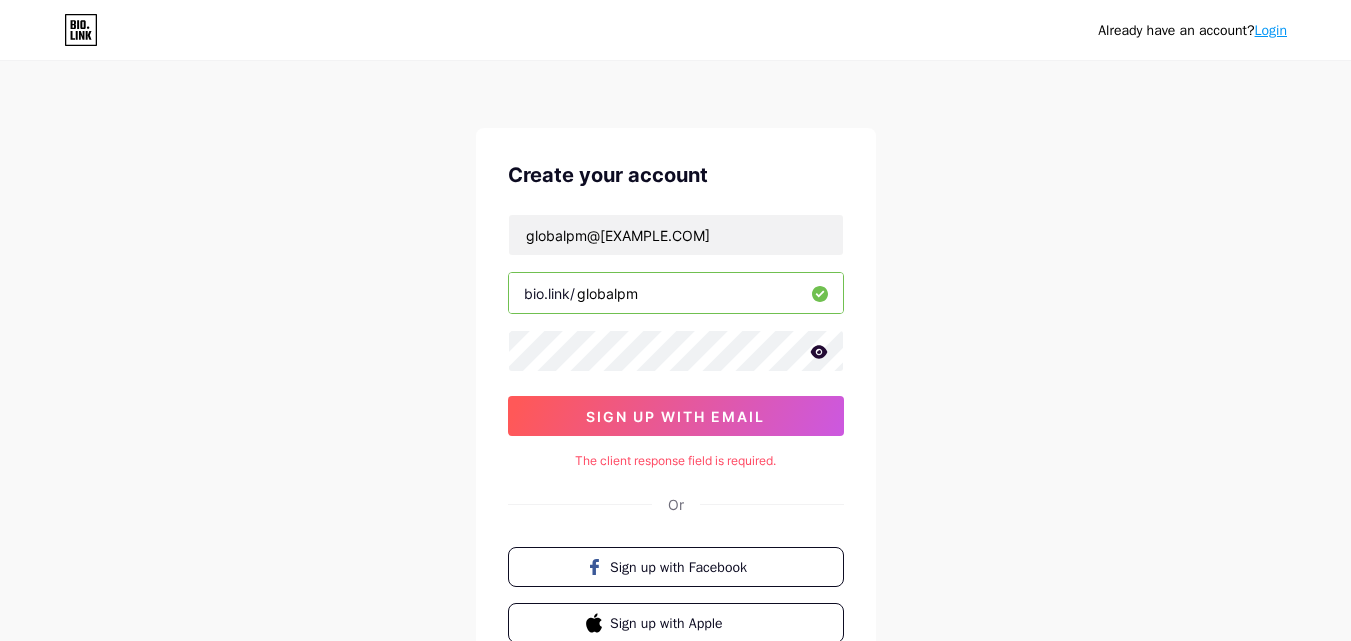 scroll, scrollTop: 158, scrollLeft: 0, axis: vertical 